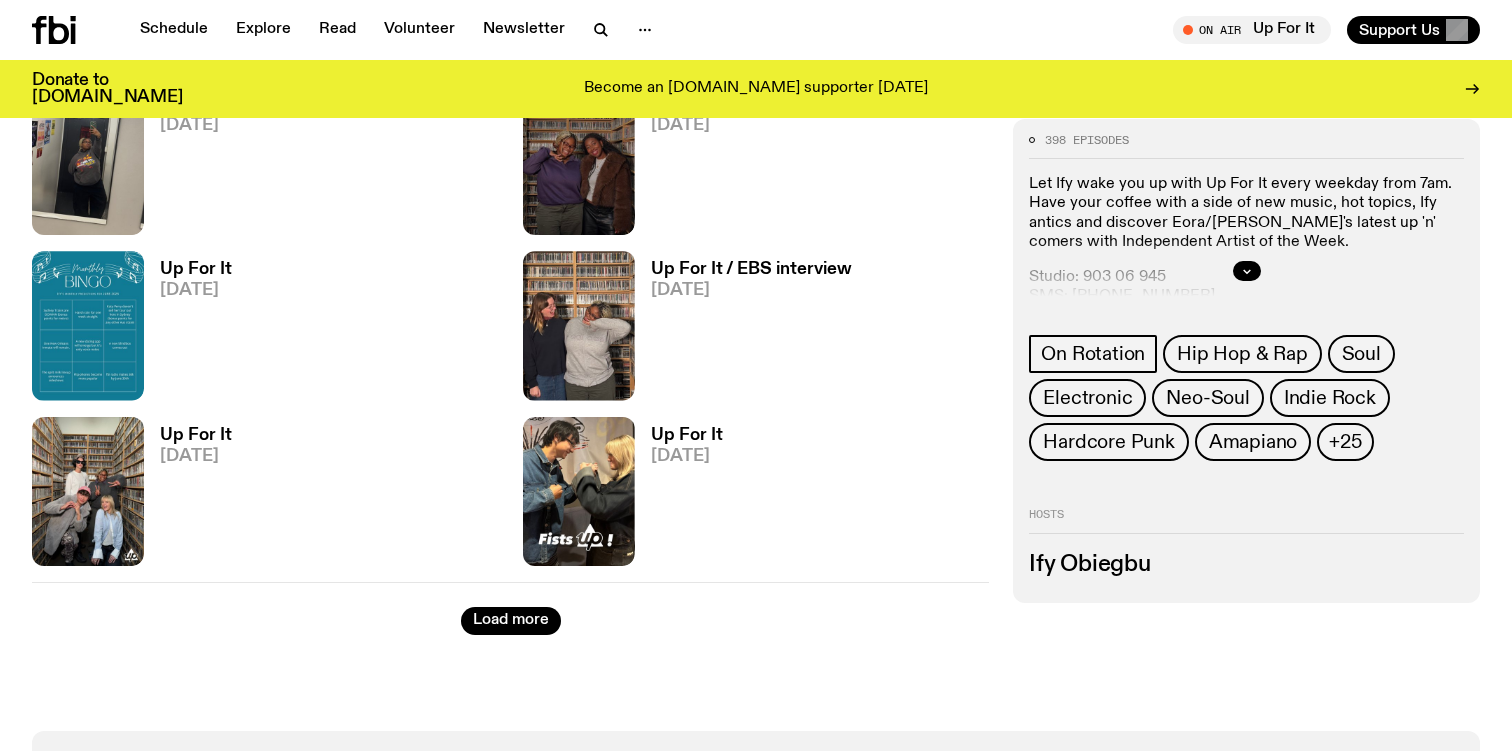 scroll, scrollTop: 3247, scrollLeft: 0, axis: vertical 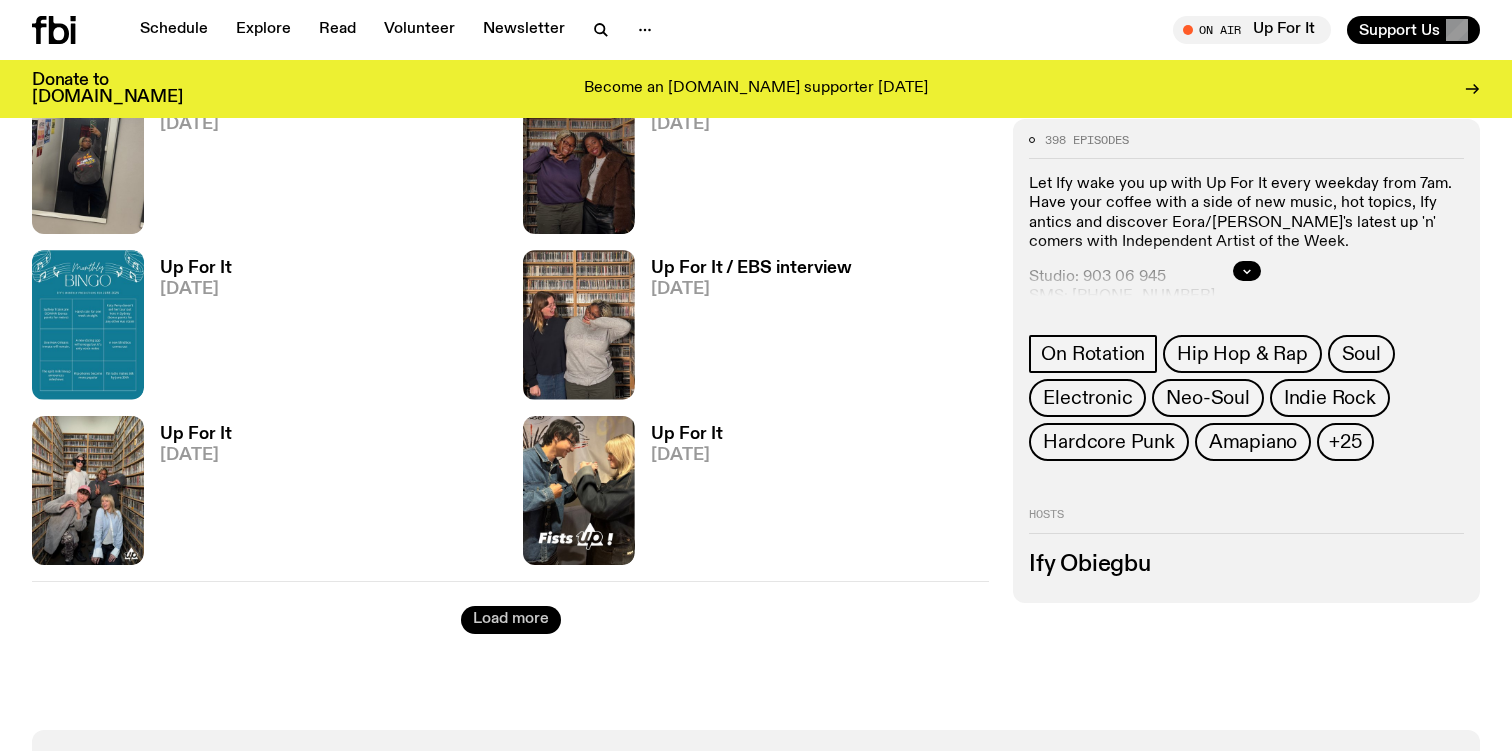 click on "Load more" at bounding box center (511, 620) 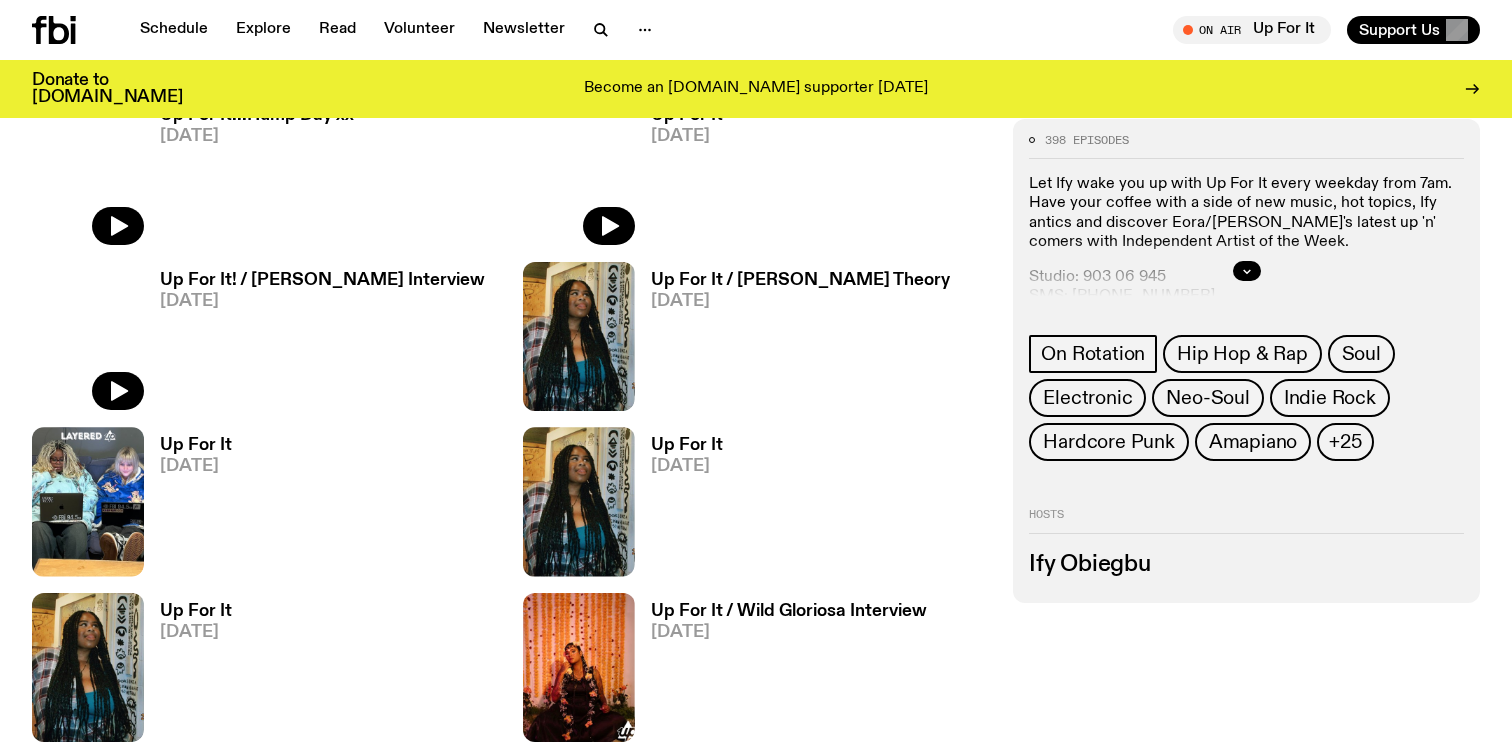 scroll, scrollTop: 4064, scrollLeft: 0, axis: vertical 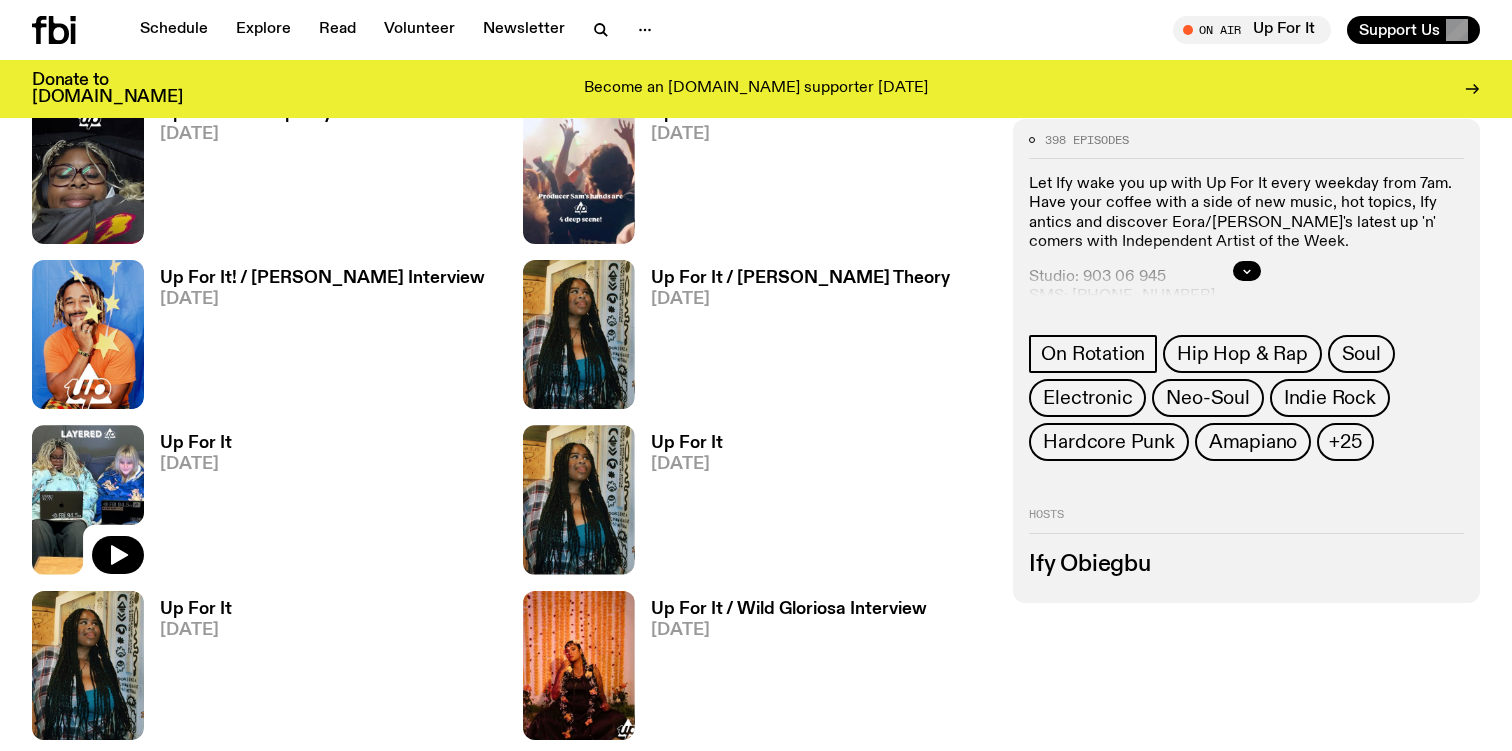 click 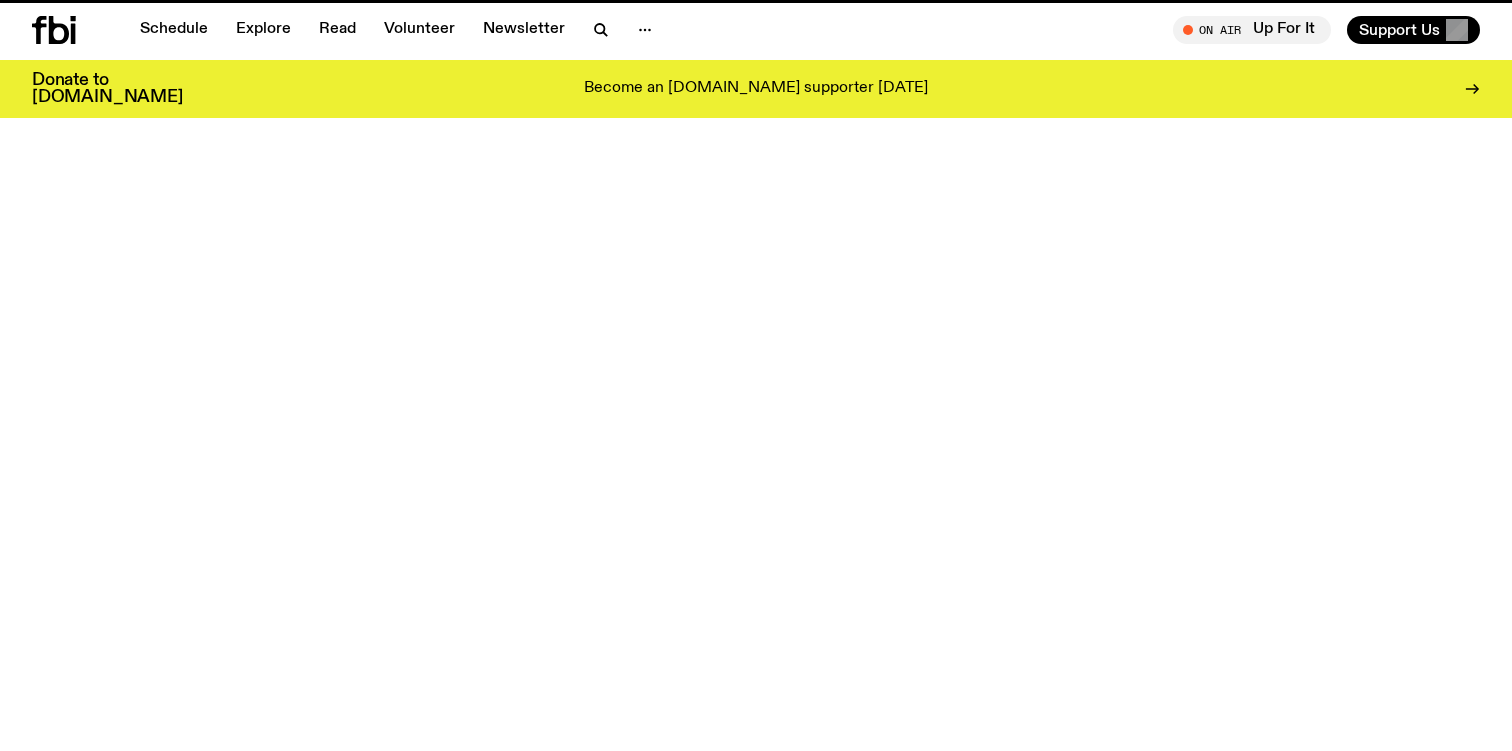 scroll, scrollTop: 0, scrollLeft: 0, axis: both 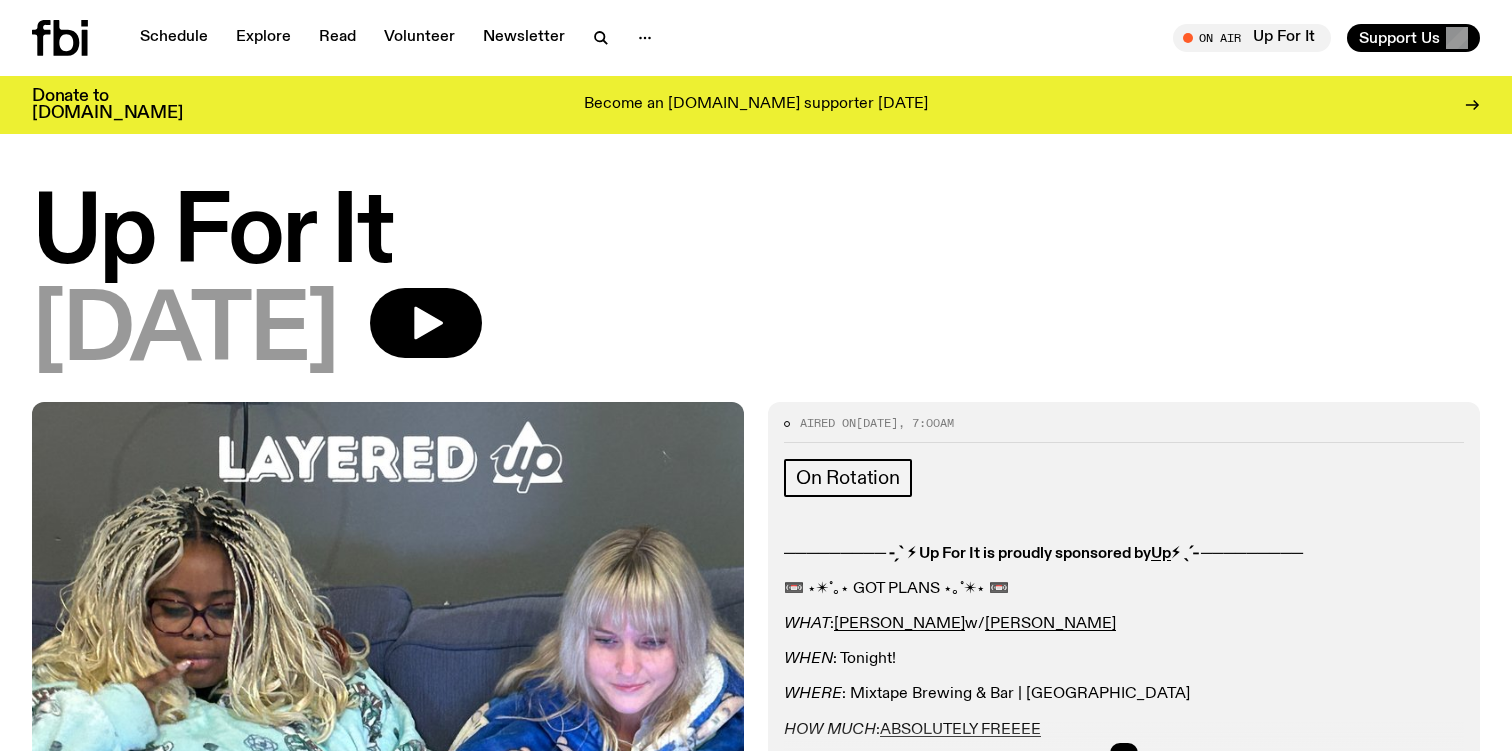 drag, startPoint x: 1413, startPoint y: 554, endPoint x: 778, endPoint y: 557, distance: 635.0071 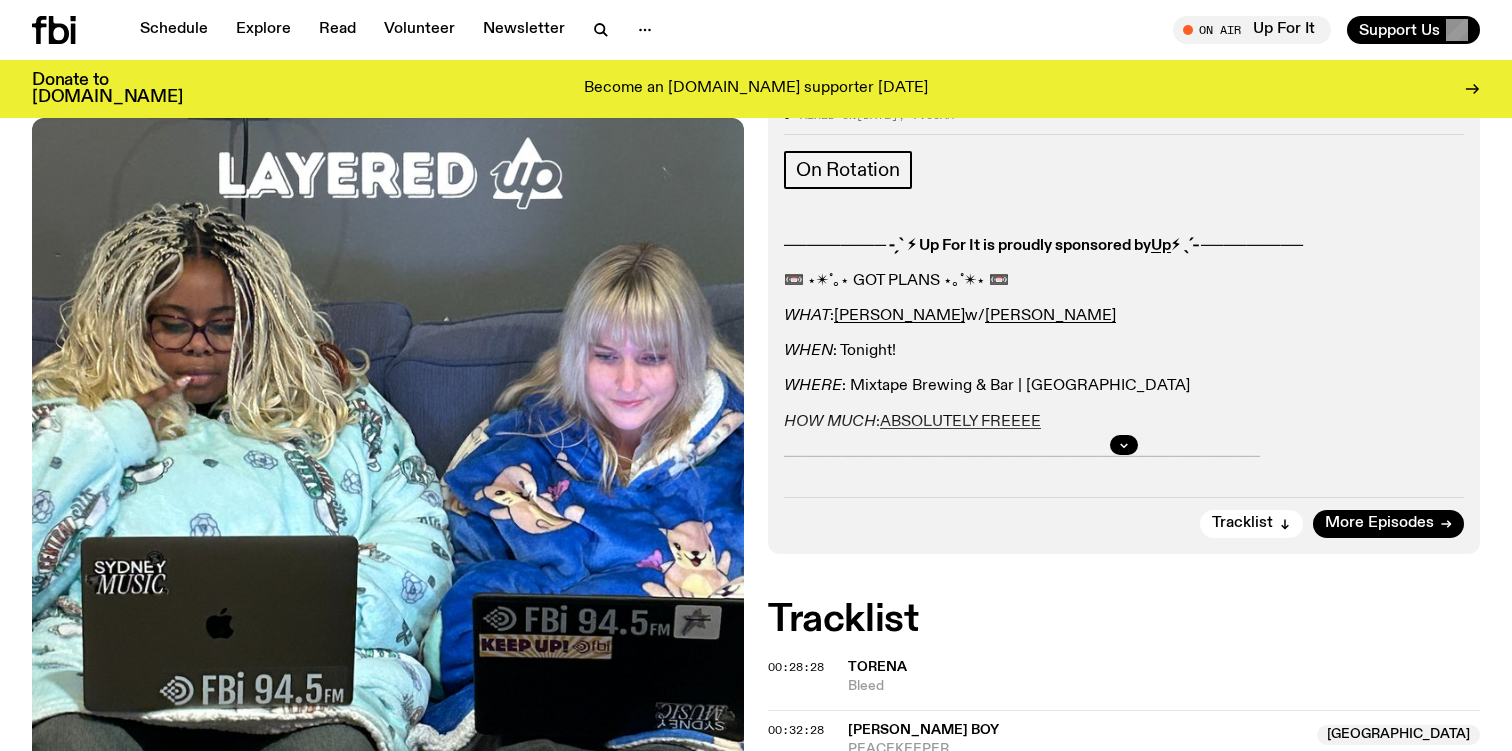 scroll, scrollTop: 312, scrollLeft: 0, axis: vertical 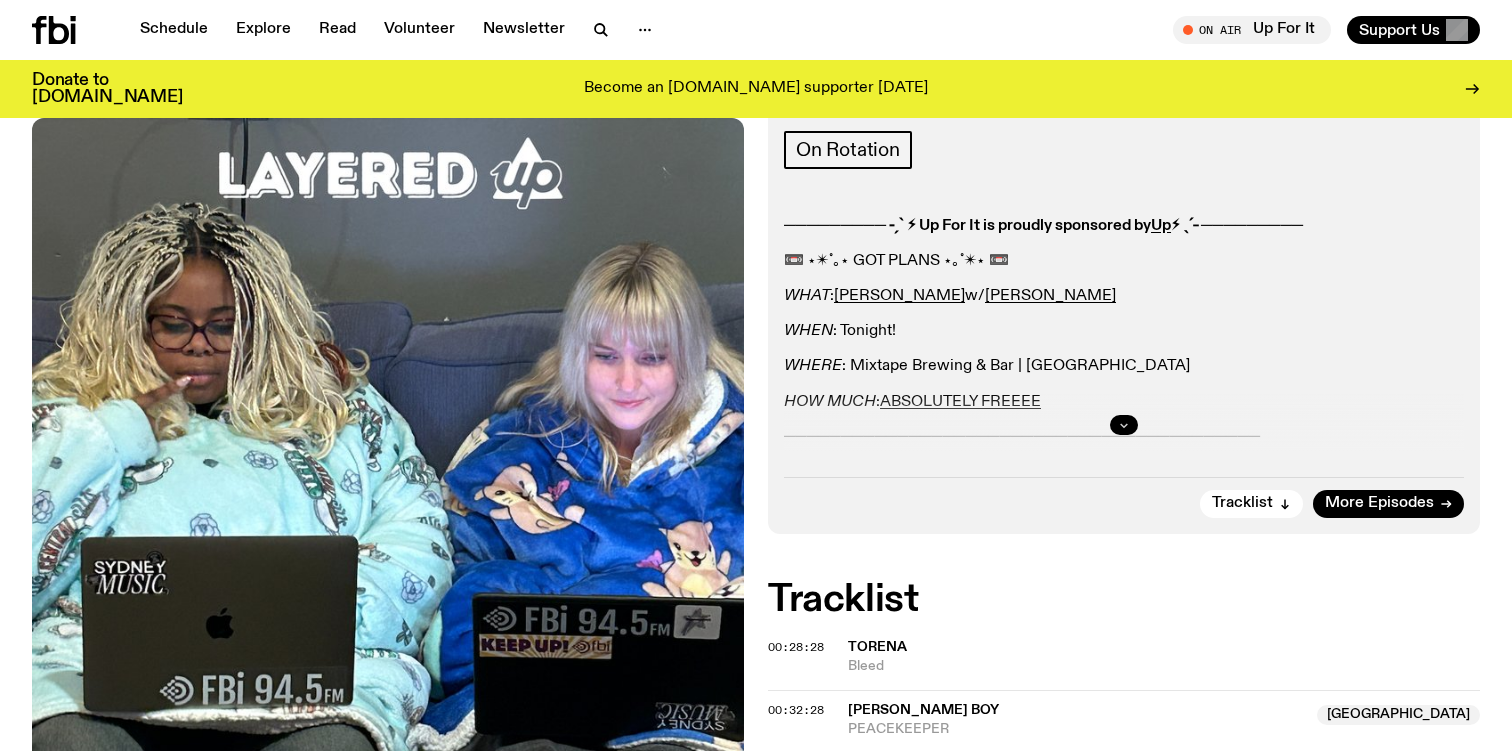 click 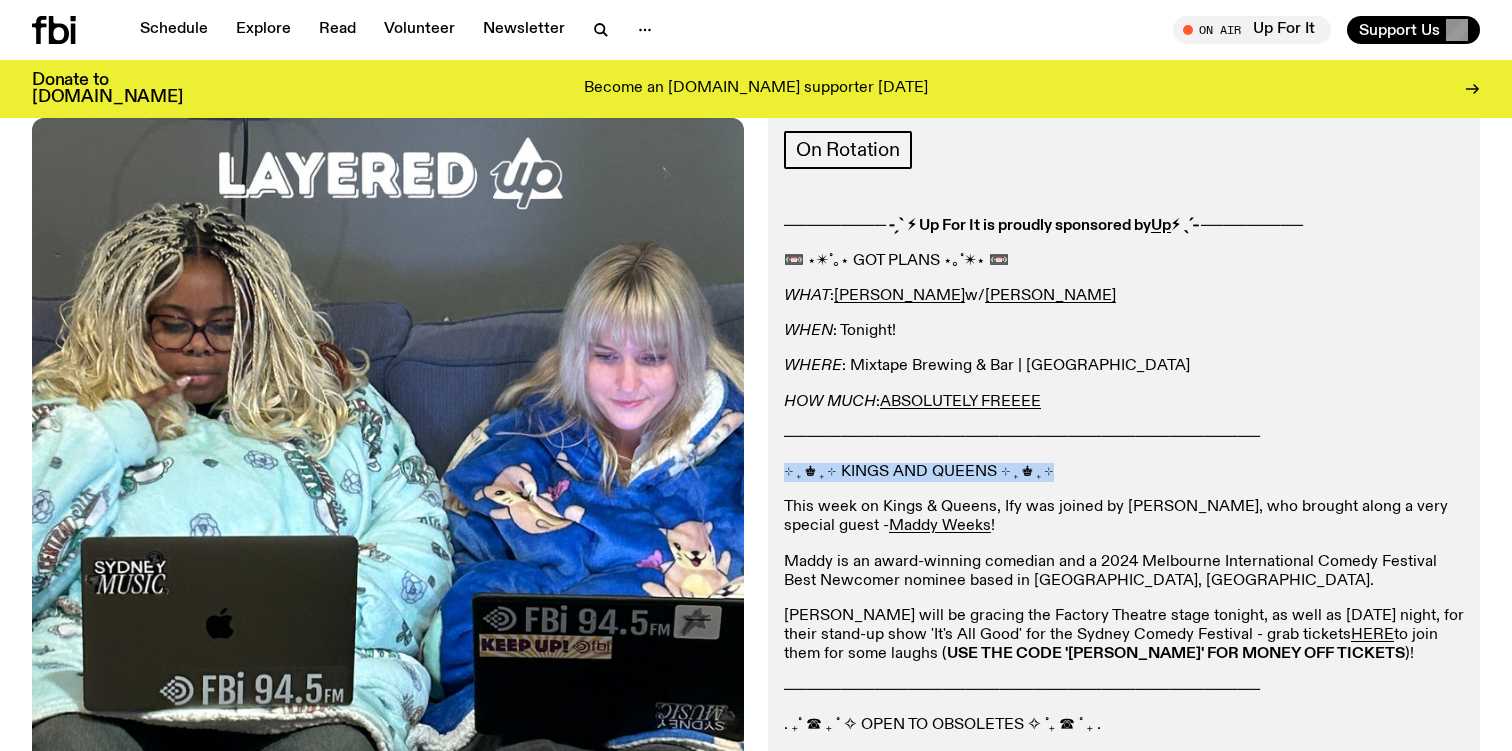 drag, startPoint x: 1044, startPoint y: 471, endPoint x: 772, endPoint y: 470, distance: 272.00183 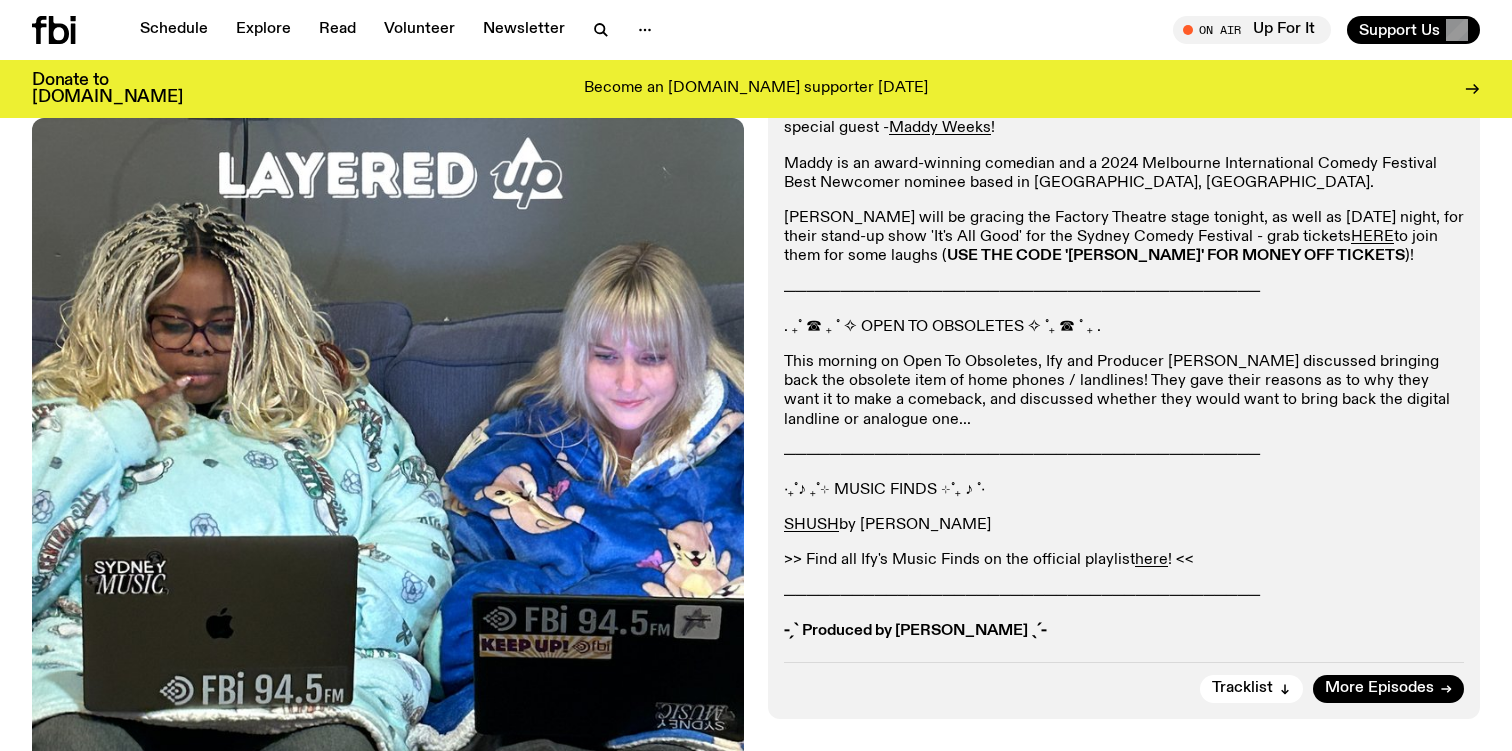 scroll, scrollTop: 884, scrollLeft: 0, axis: vertical 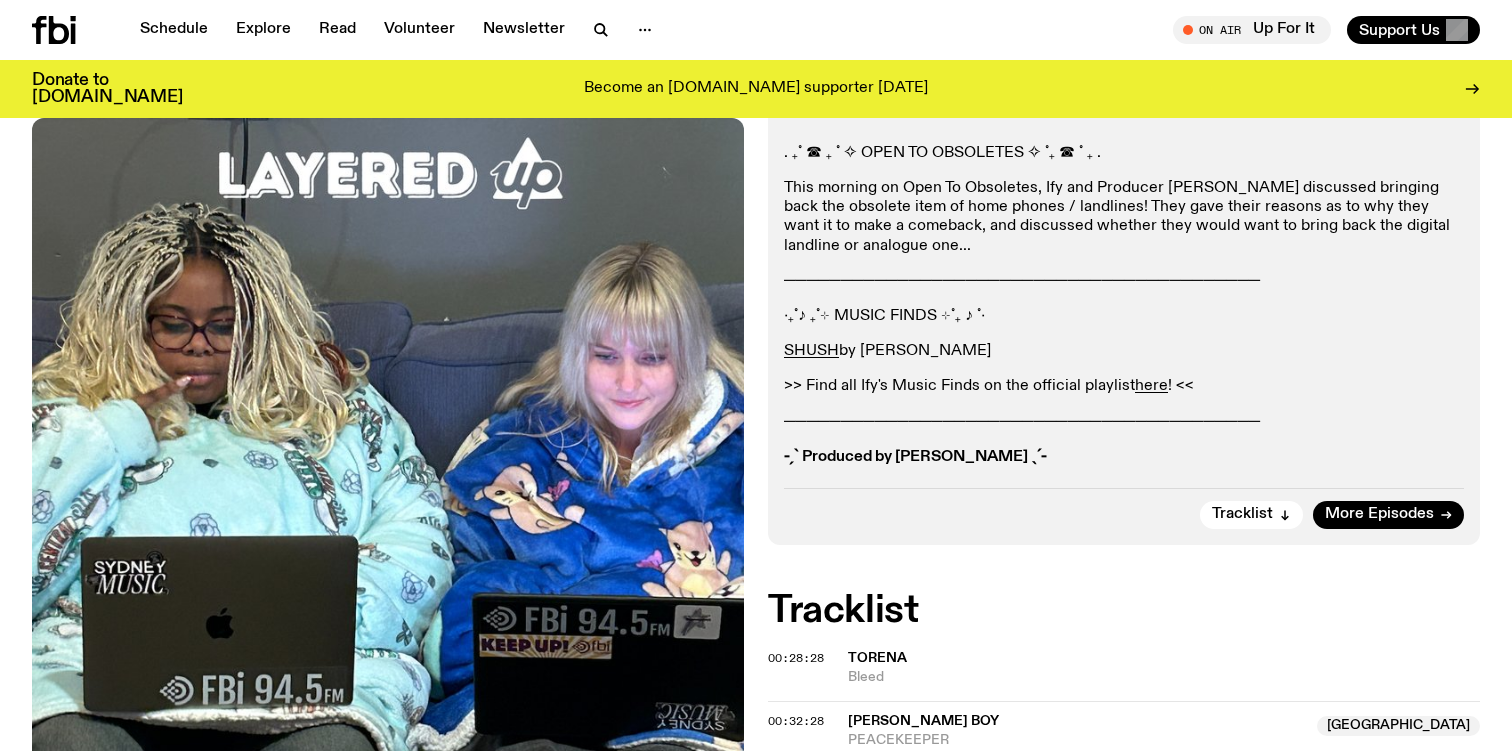drag, startPoint x: 1062, startPoint y: 459, endPoint x: 783, endPoint y: 454, distance: 279.0448 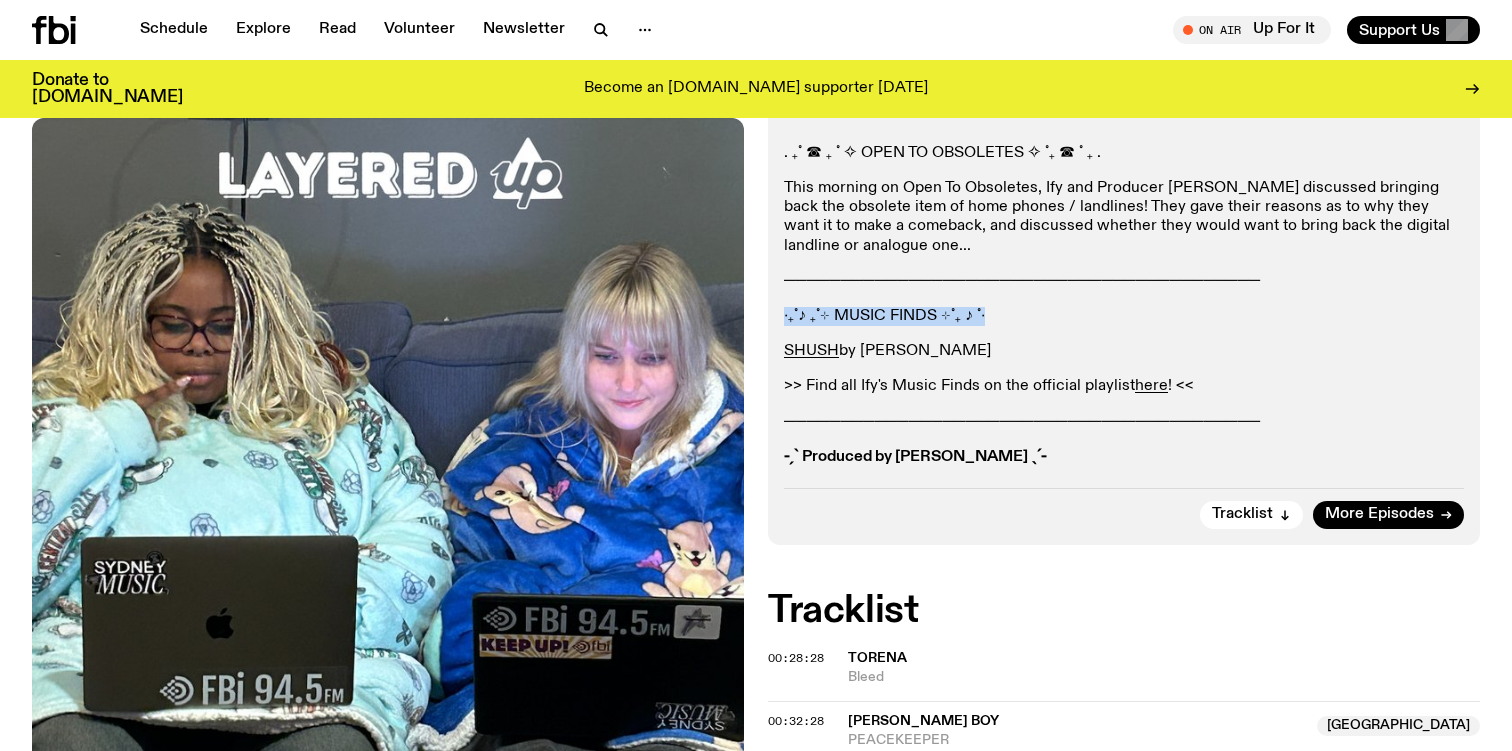 drag, startPoint x: 1008, startPoint y: 313, endPoint x: 783, endPoint y: 319, distance: 225.07999 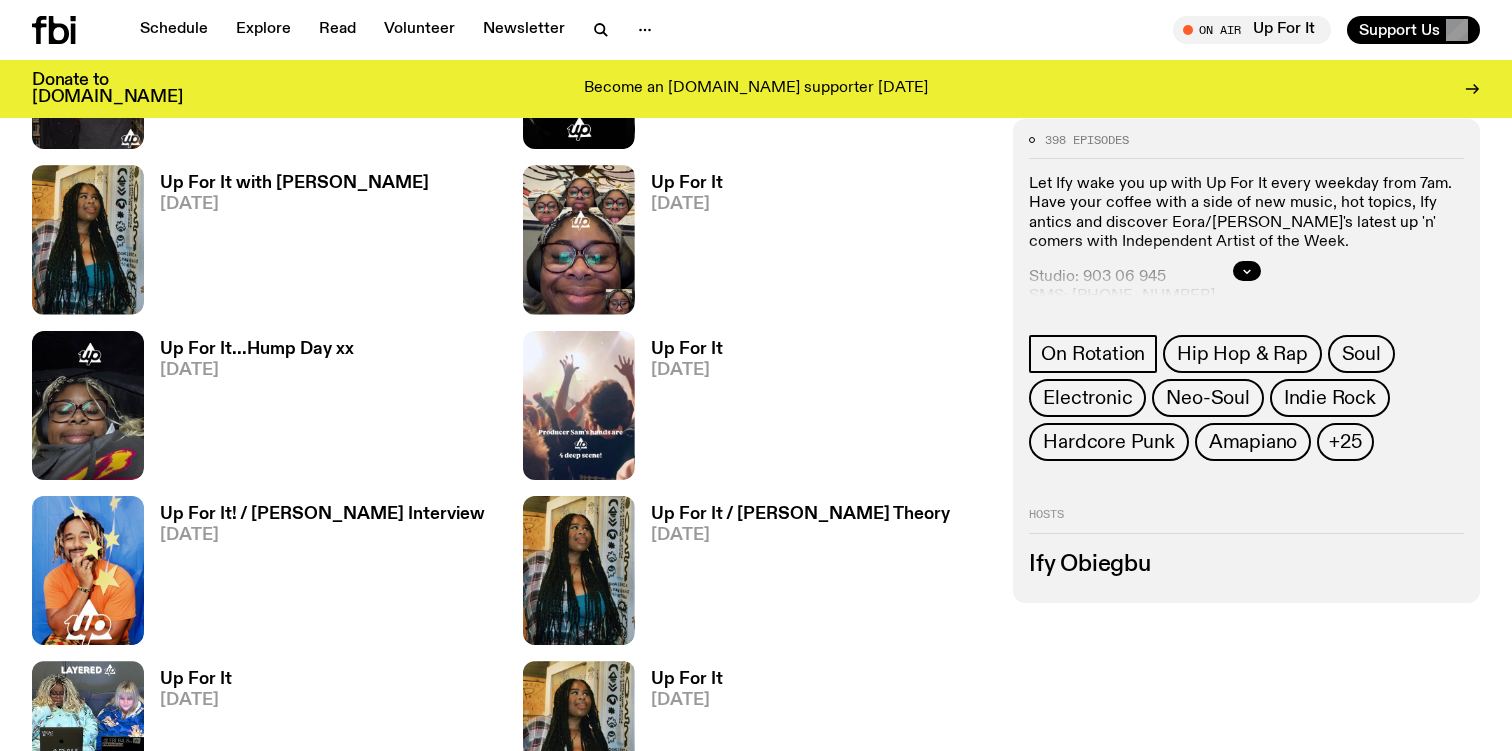 scroll, scrollTop: 3826, scrollLeft: 0, axis: vertical 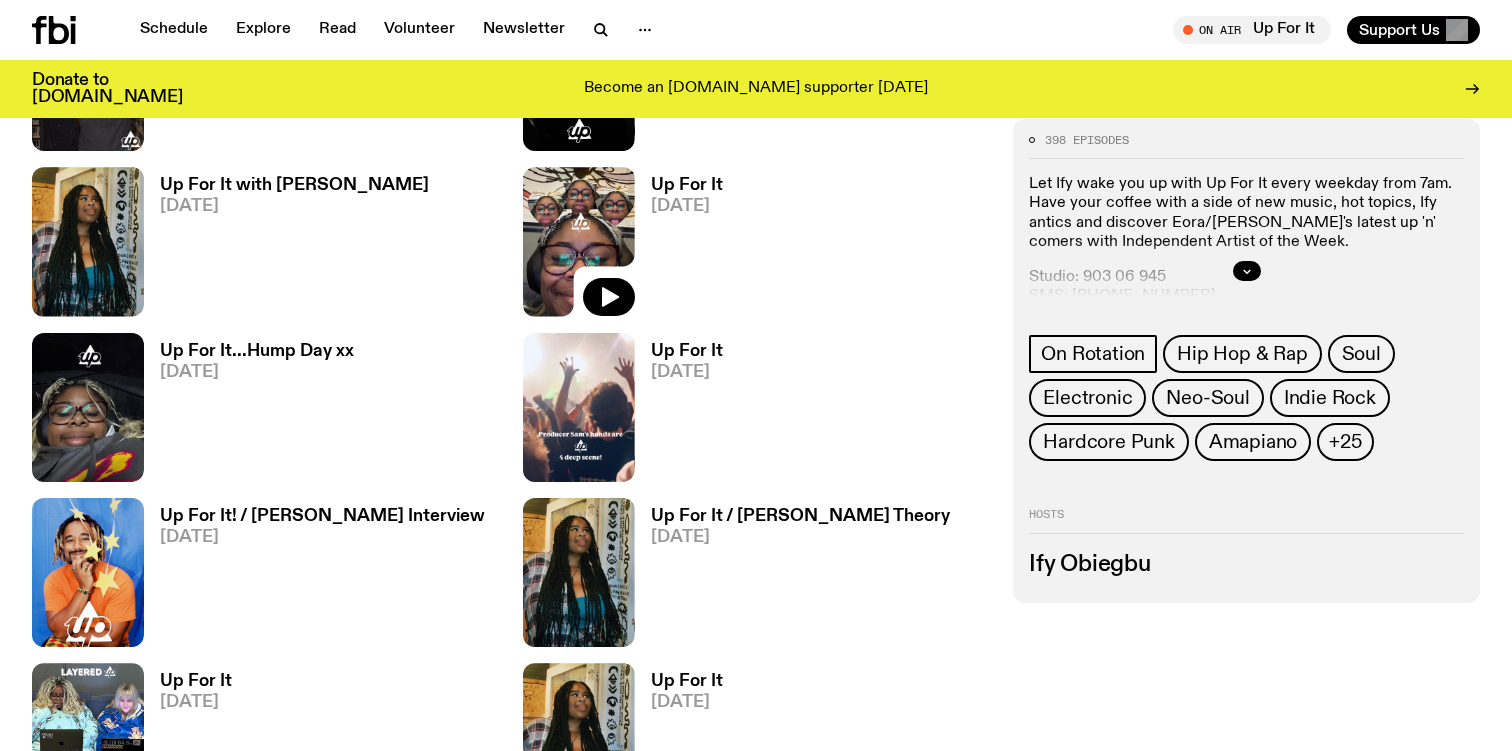 click 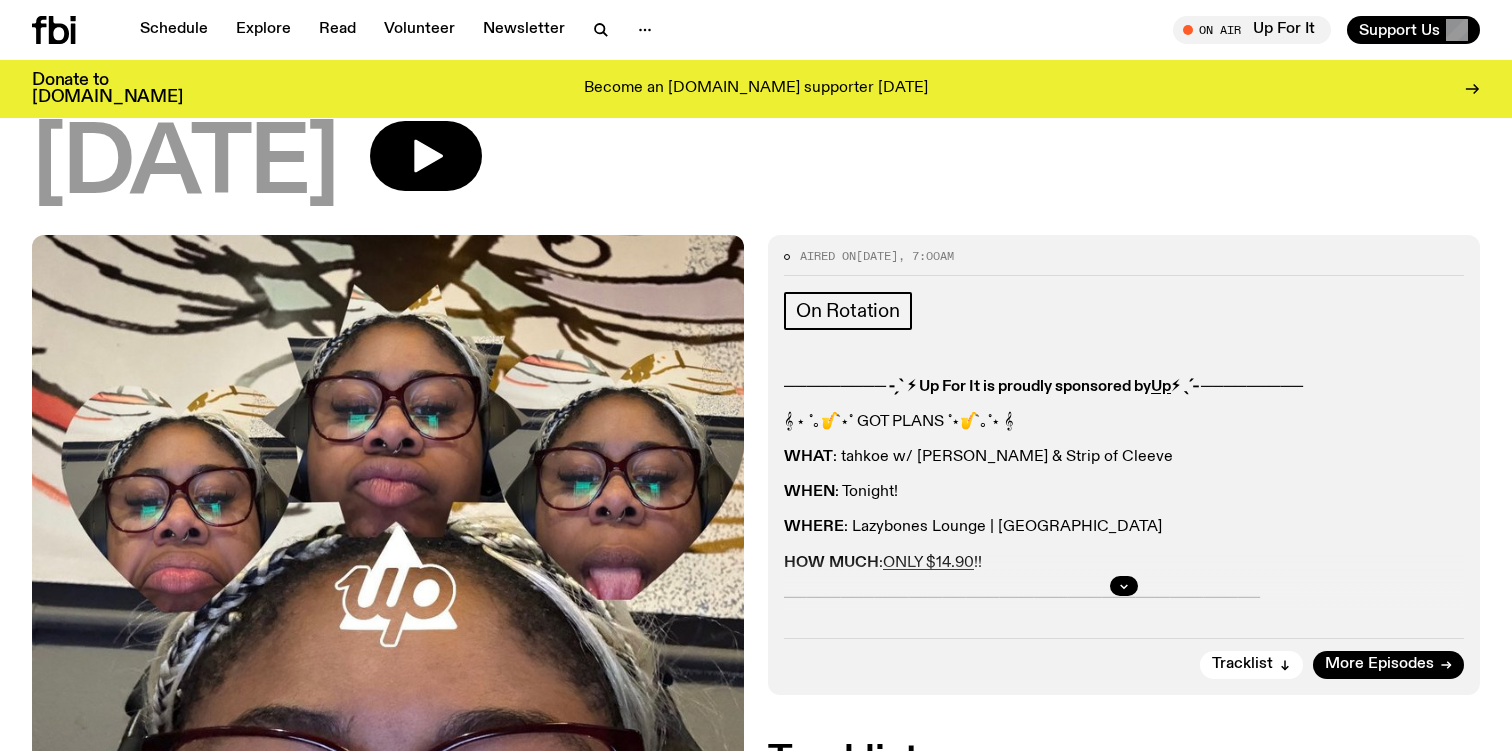scroll, scrollTop: 152, scrollLeft: 0, axis: vertical 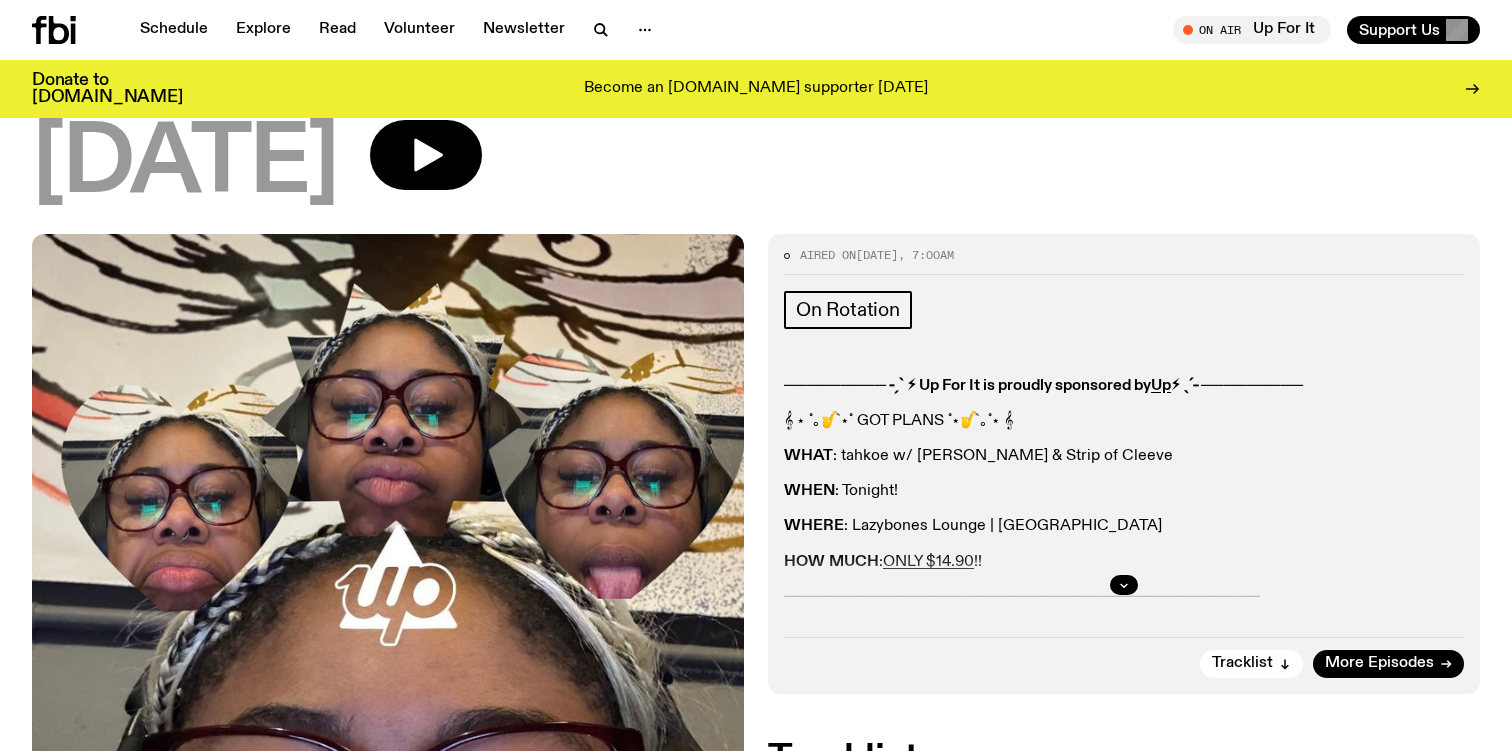 click at bounding box center (1124, 585) 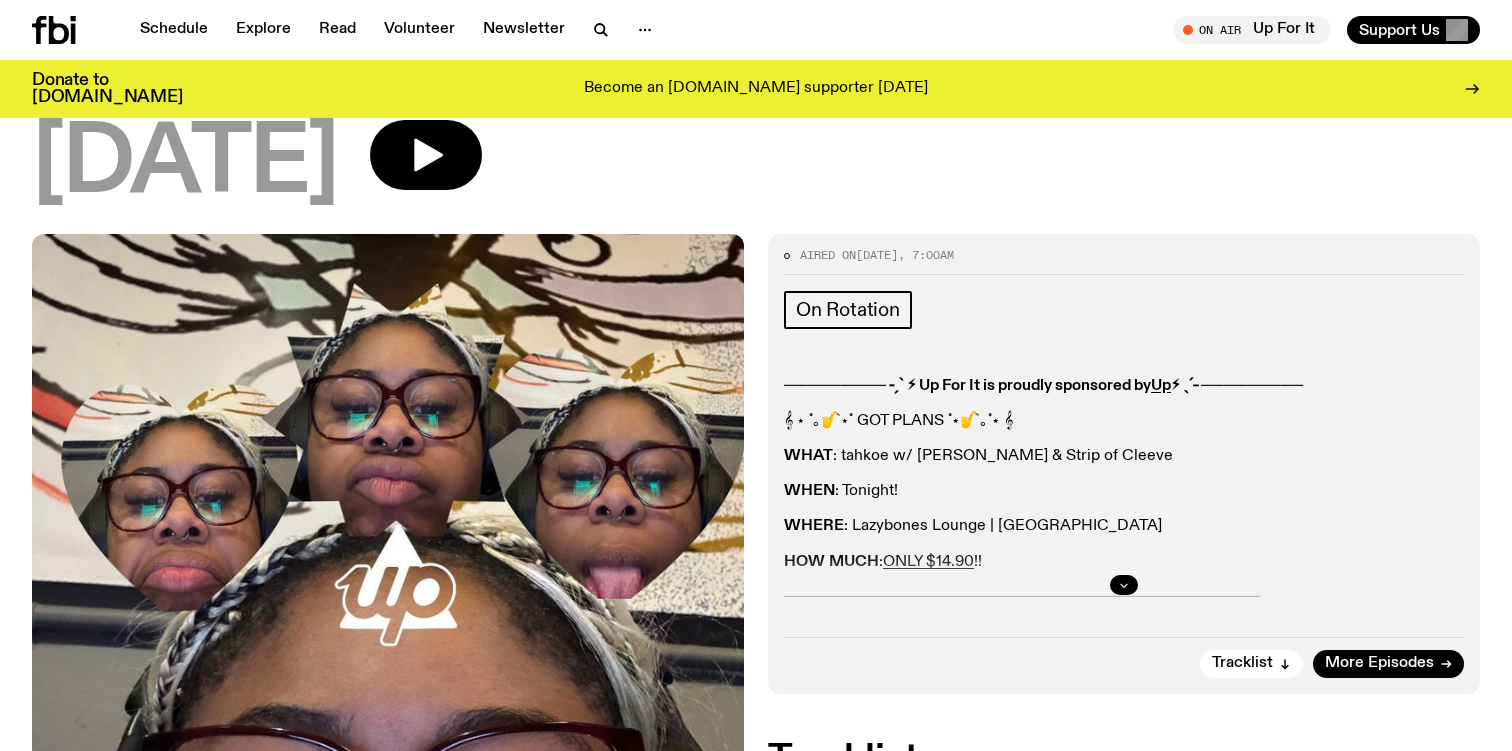 click 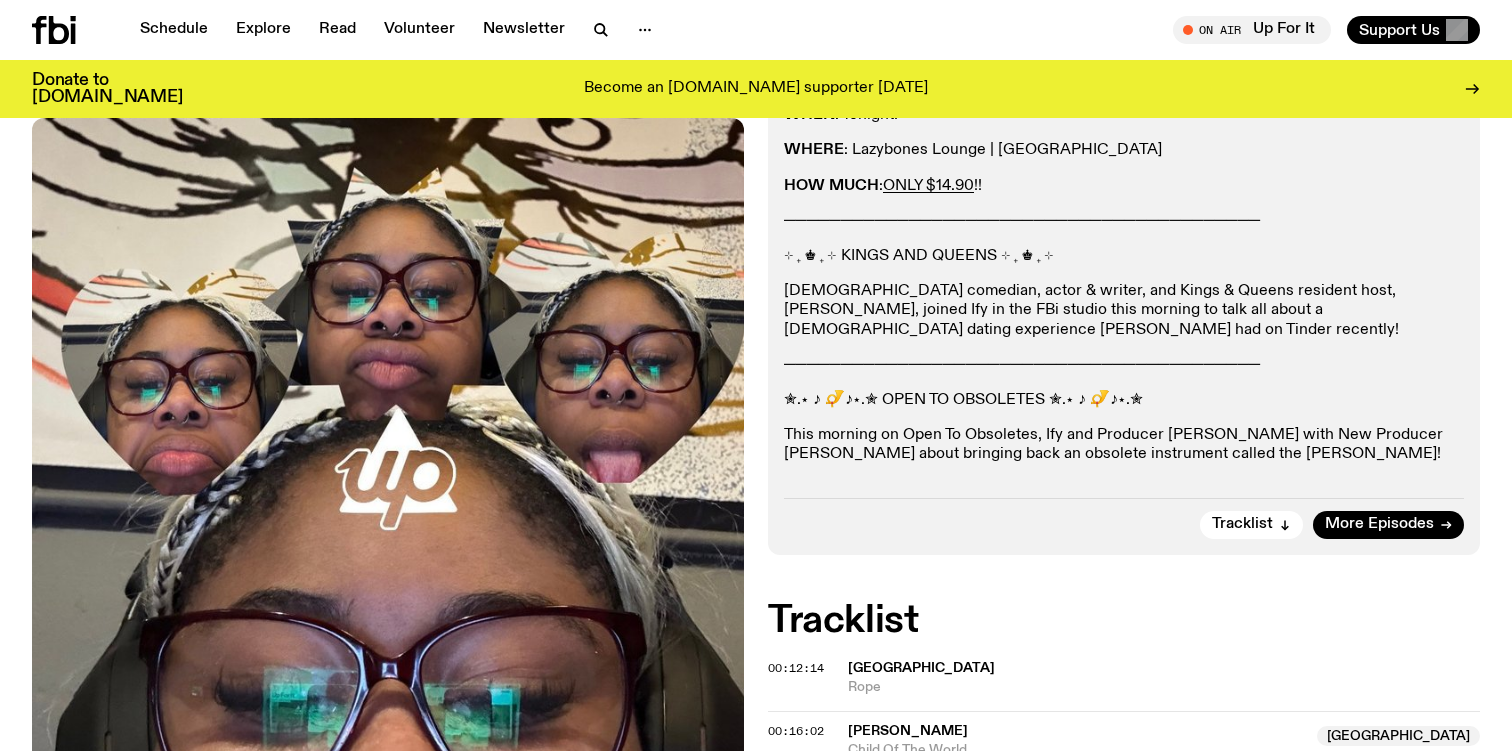 scroll, scrollTop: 534, scrollLeft: 0, axis: vertical 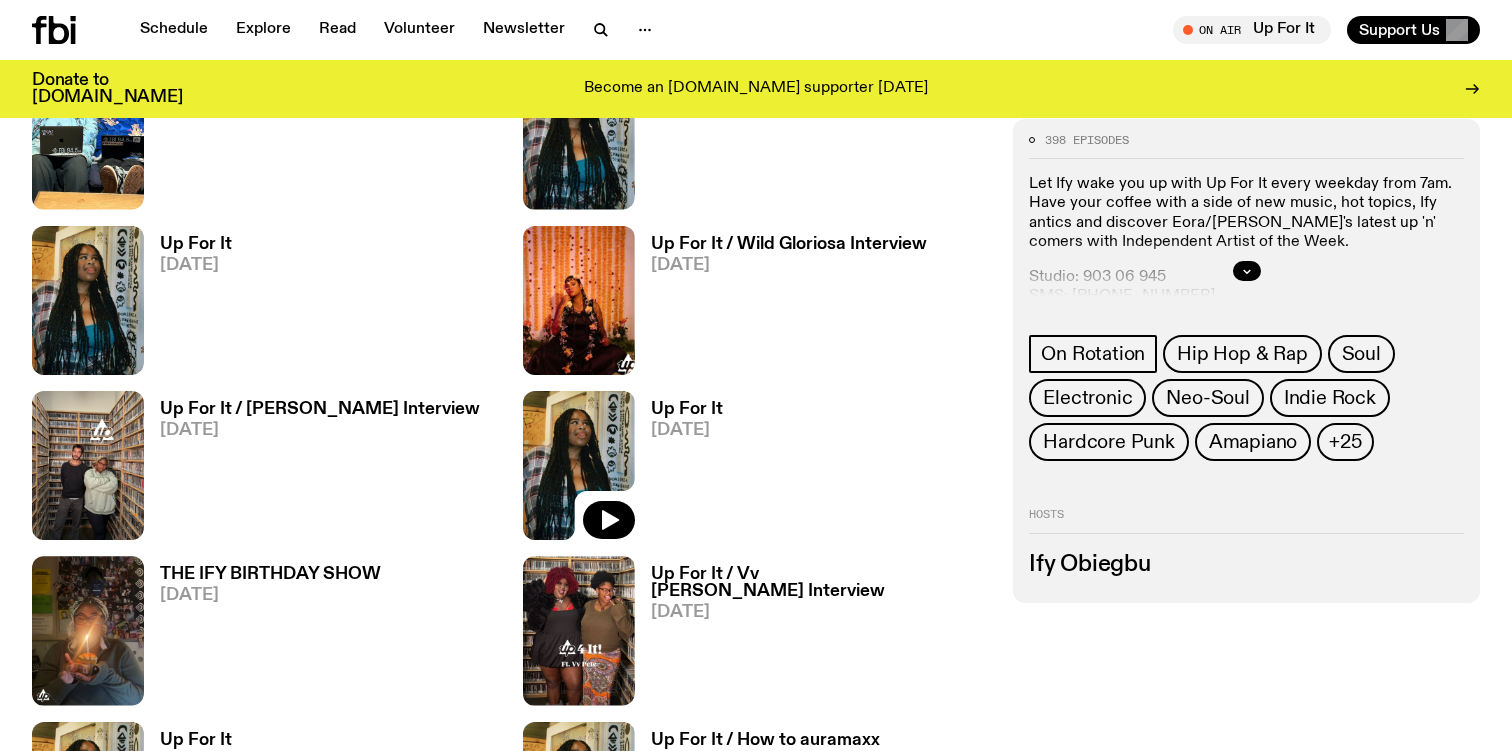 click 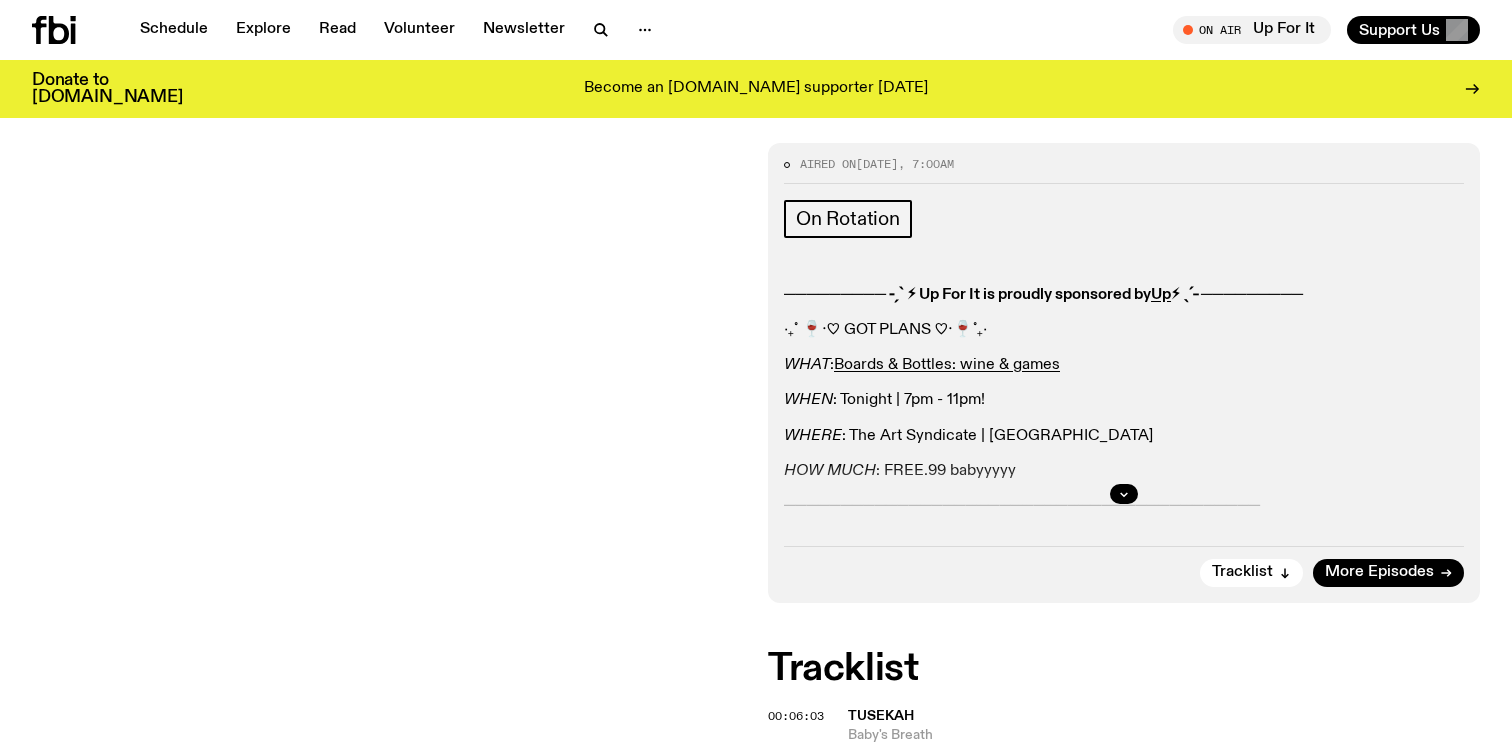 scroll, scrollTop: 242, scrollLeft: 0, axis: vertical 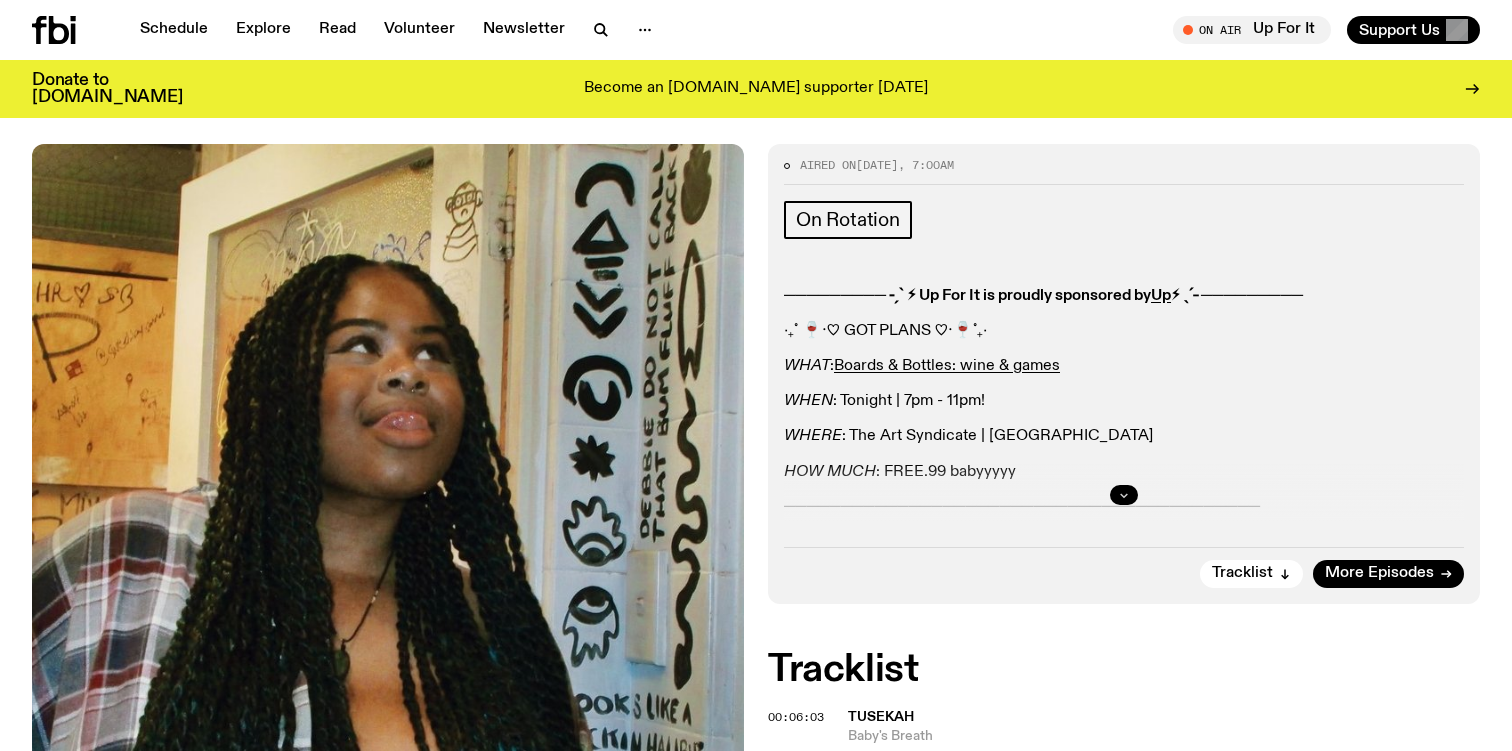click at bounding box center (1124, 495) 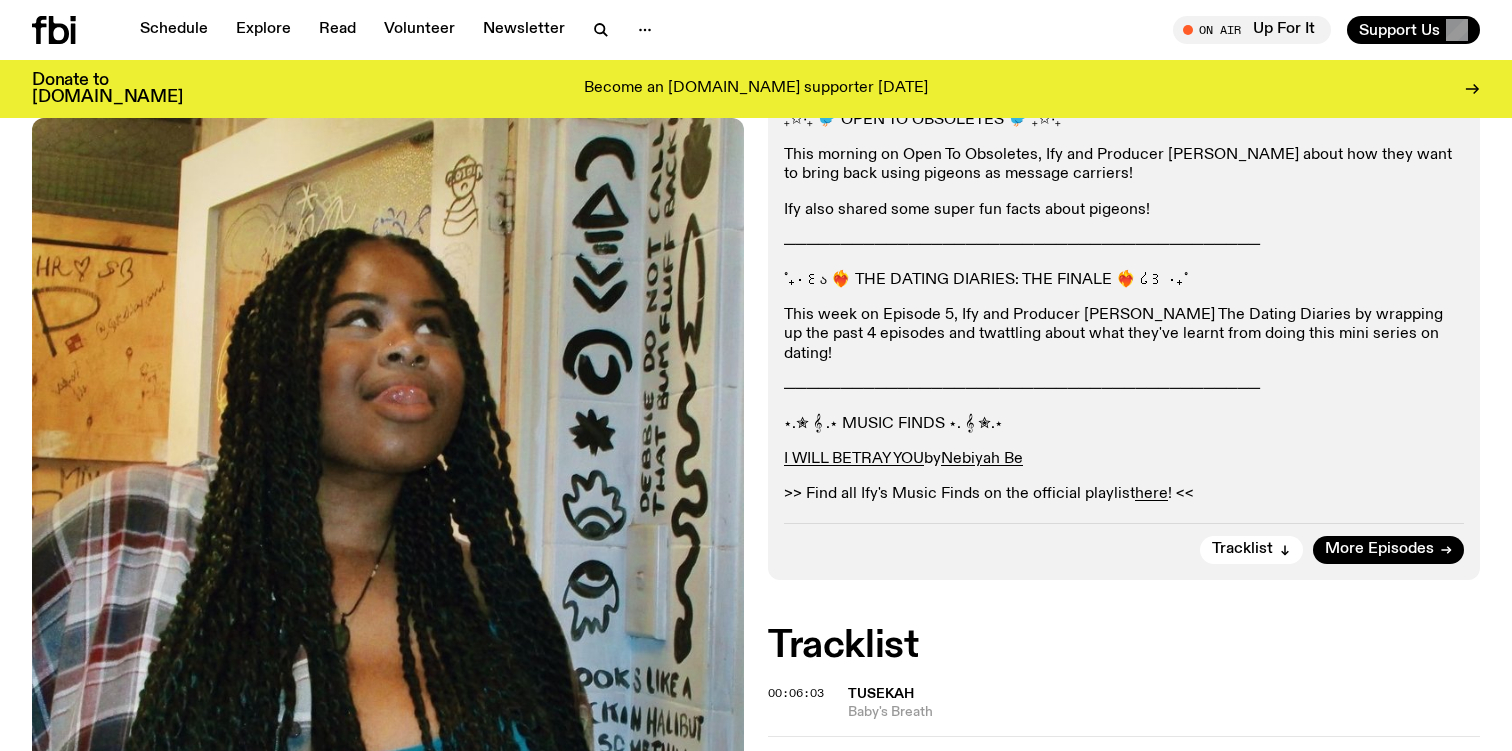 scroll, scrollTop: 666, scrollLeft: 0, axis: vertical 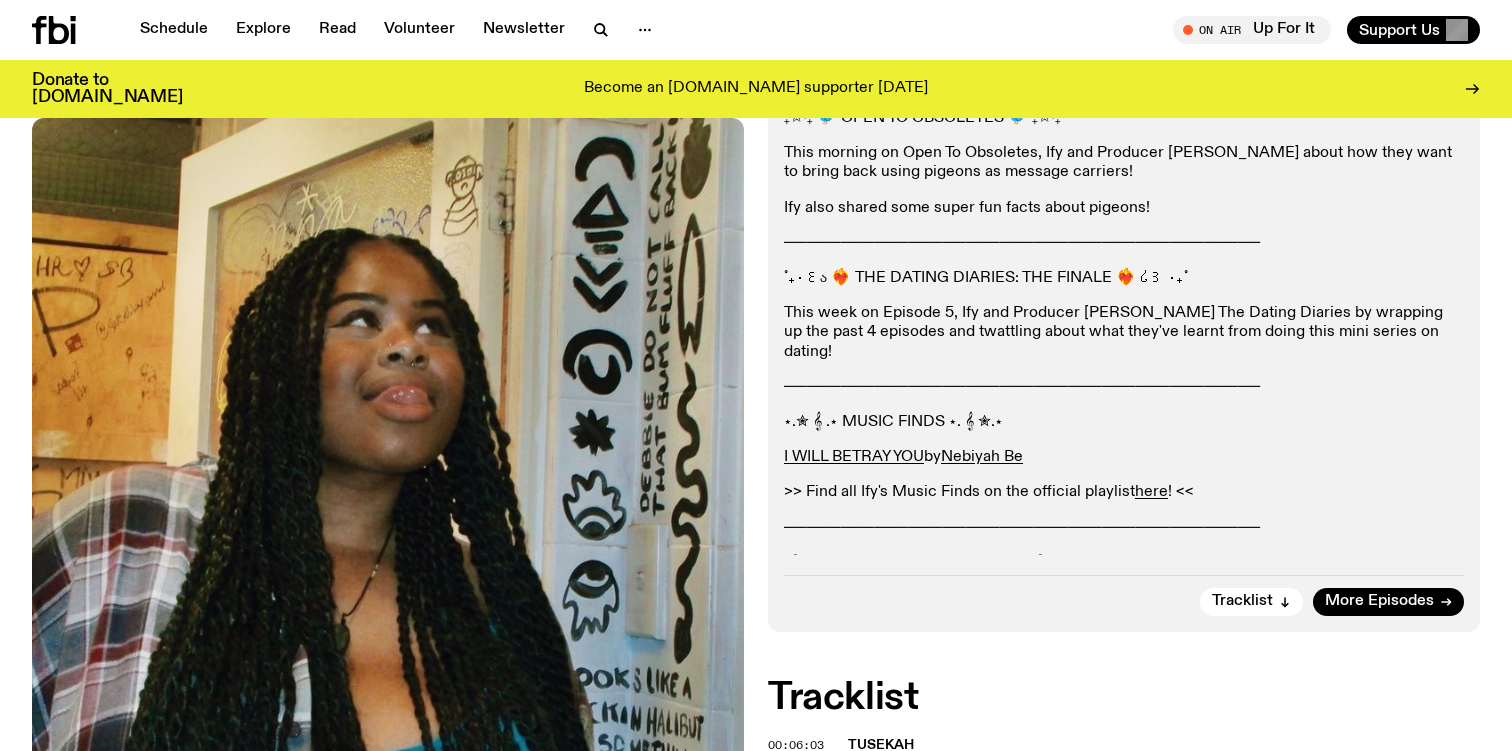 click on "⋆.✮ 𝄞 .⋆ MUSIC FINDS ⋆. 𝄞 ✮.⋆" 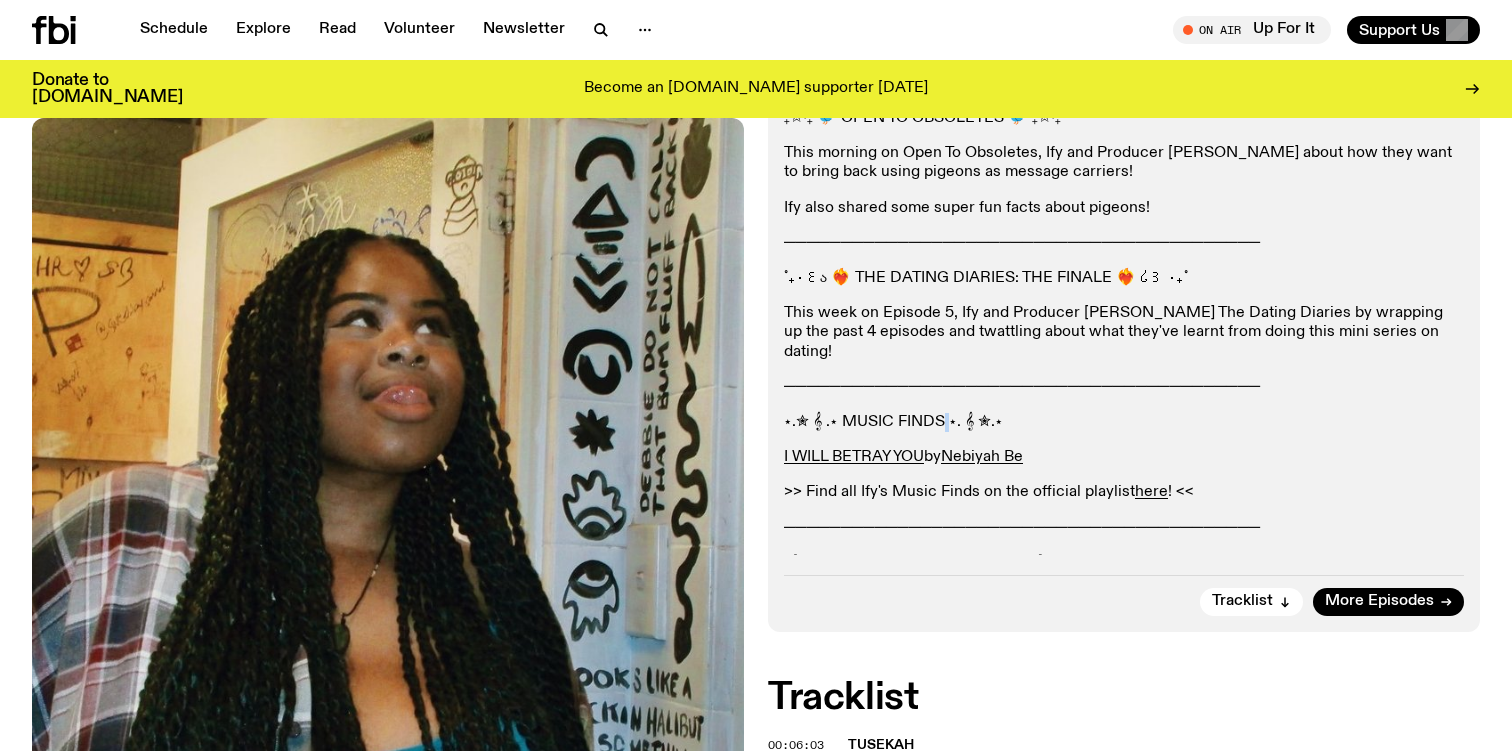 click on "⋆.✮ 𝄞 .⋆ MUSIC FINDS ⋆. 𝄞 ✮.⋆" 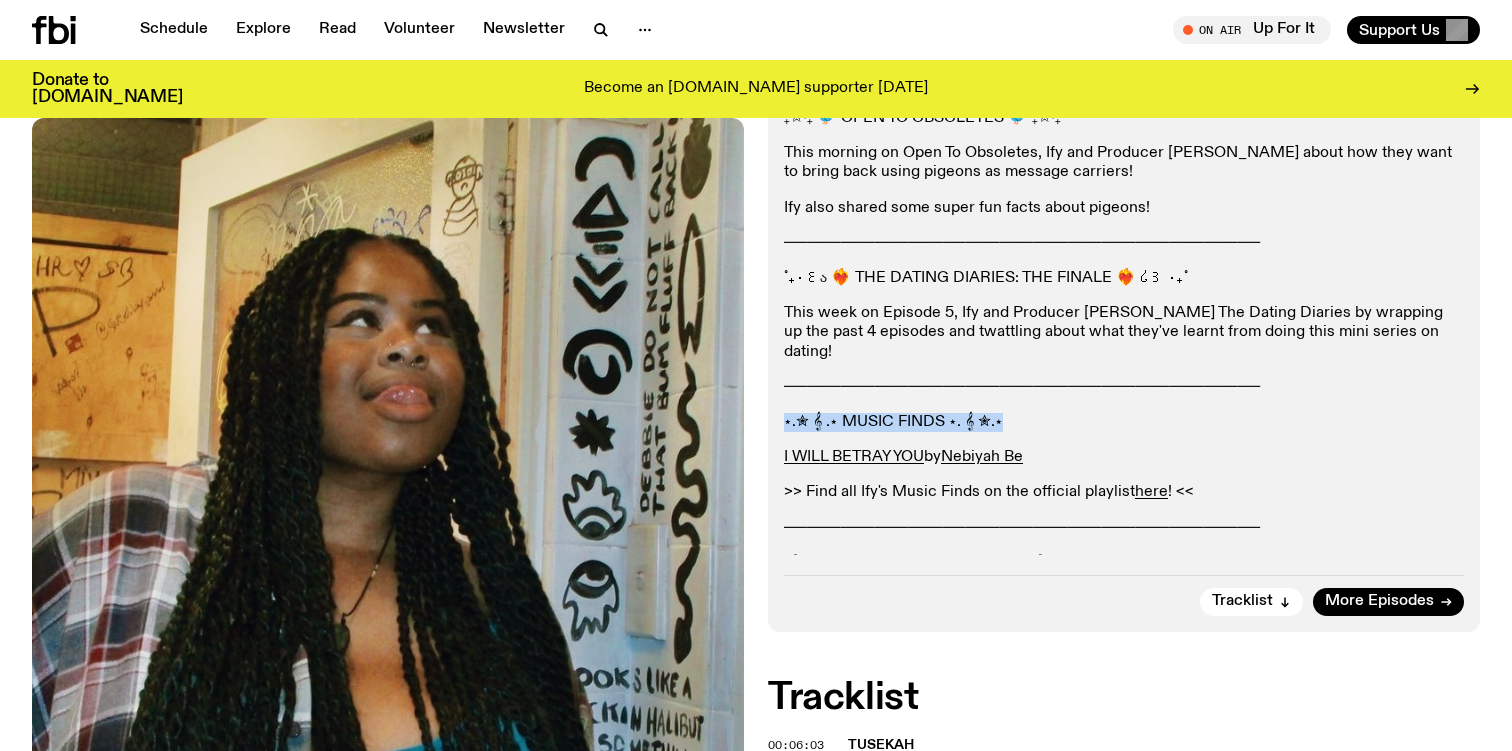 click on "⋆.✮ 𝄞 .⋆ MUSIC FINDS ⋆. 𝄞 ✮.⋆" 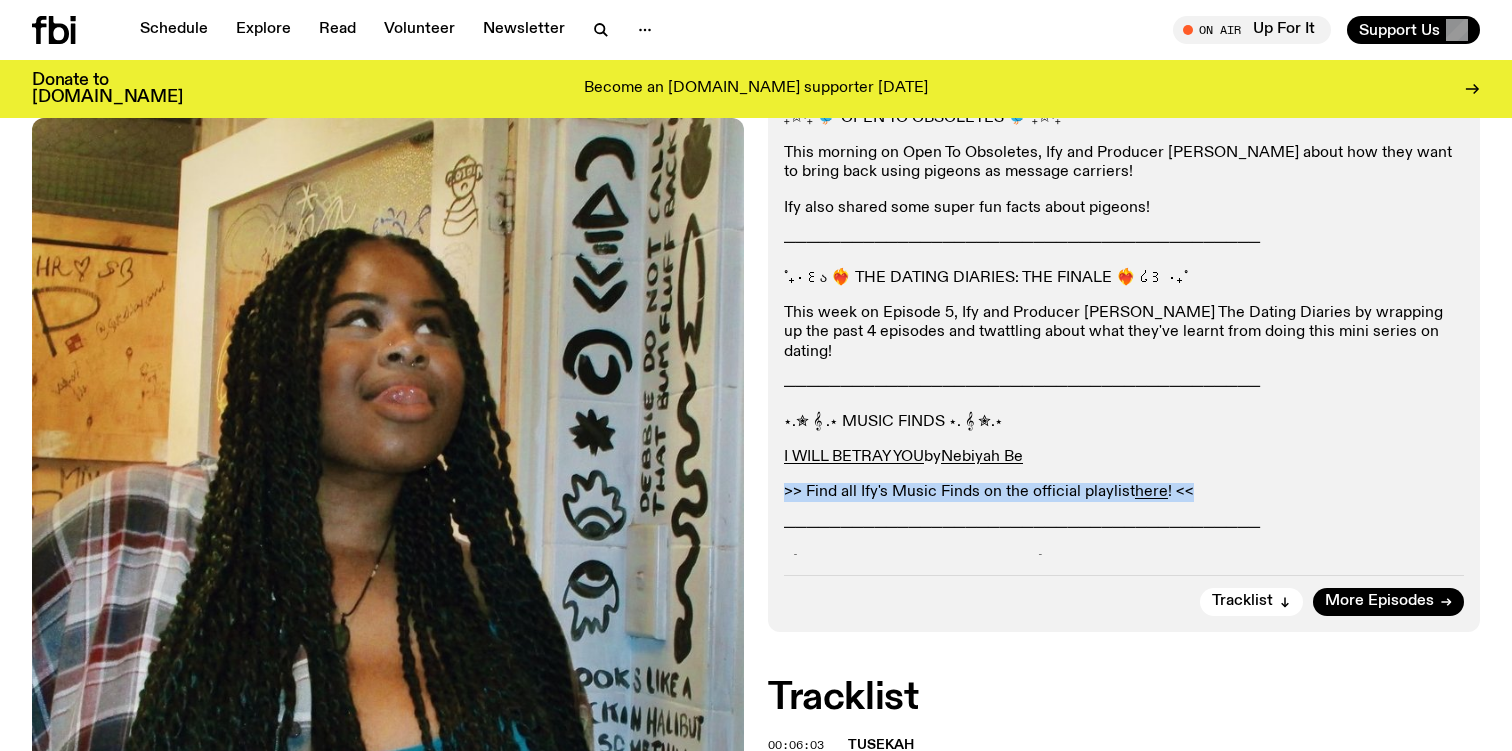 drag, startPoint x: 1228, startPoint y: 466, endPoint x: 773, endPoint y: 479, distance: 455.18567 